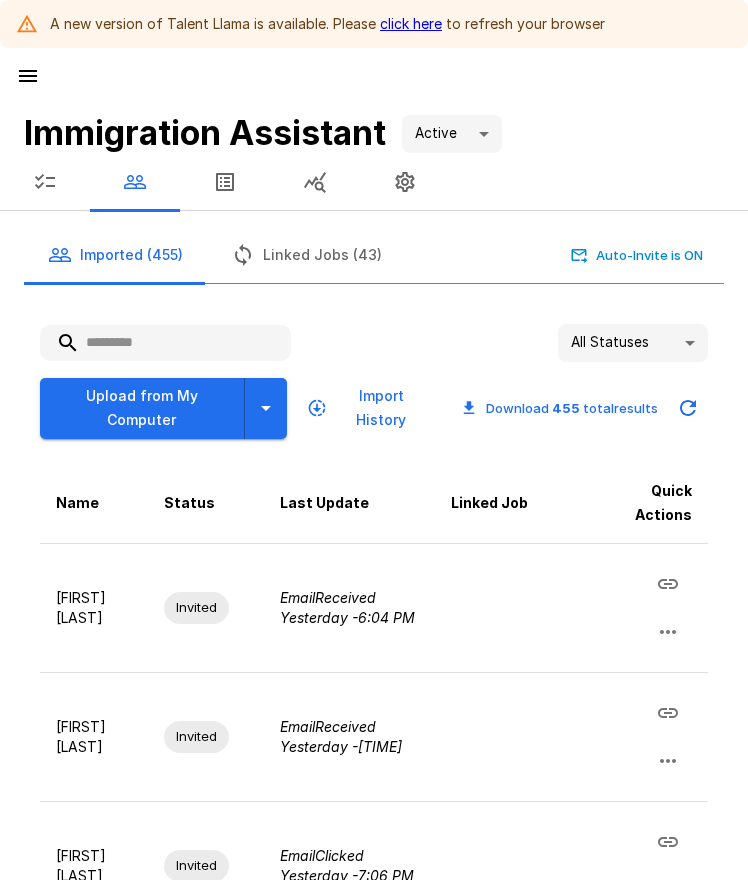 scroll, scrollTop: 0, scrollLeft: 0, axis: both 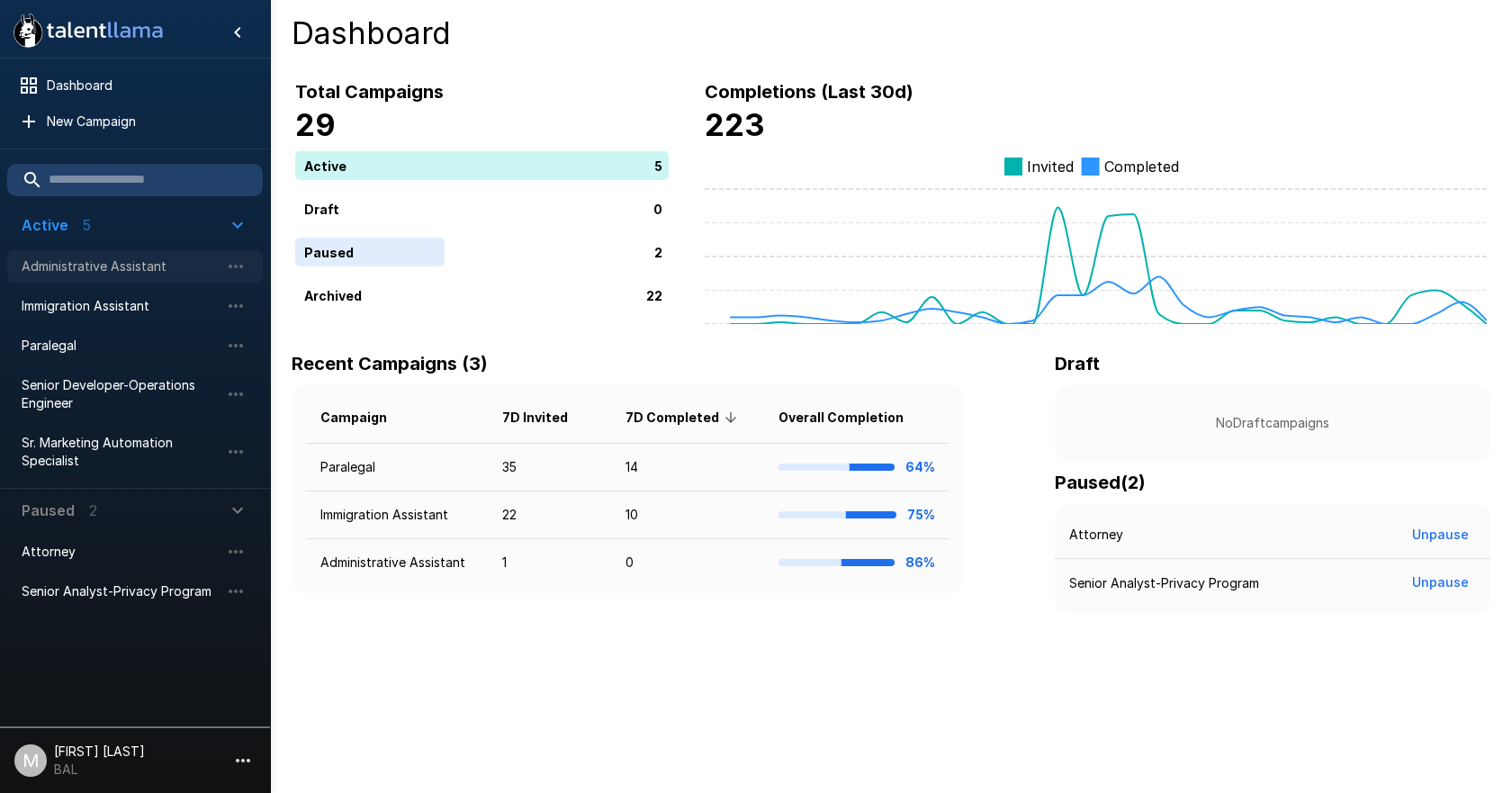 click on "Administrative Assistant" at bounding box center [135, 266] 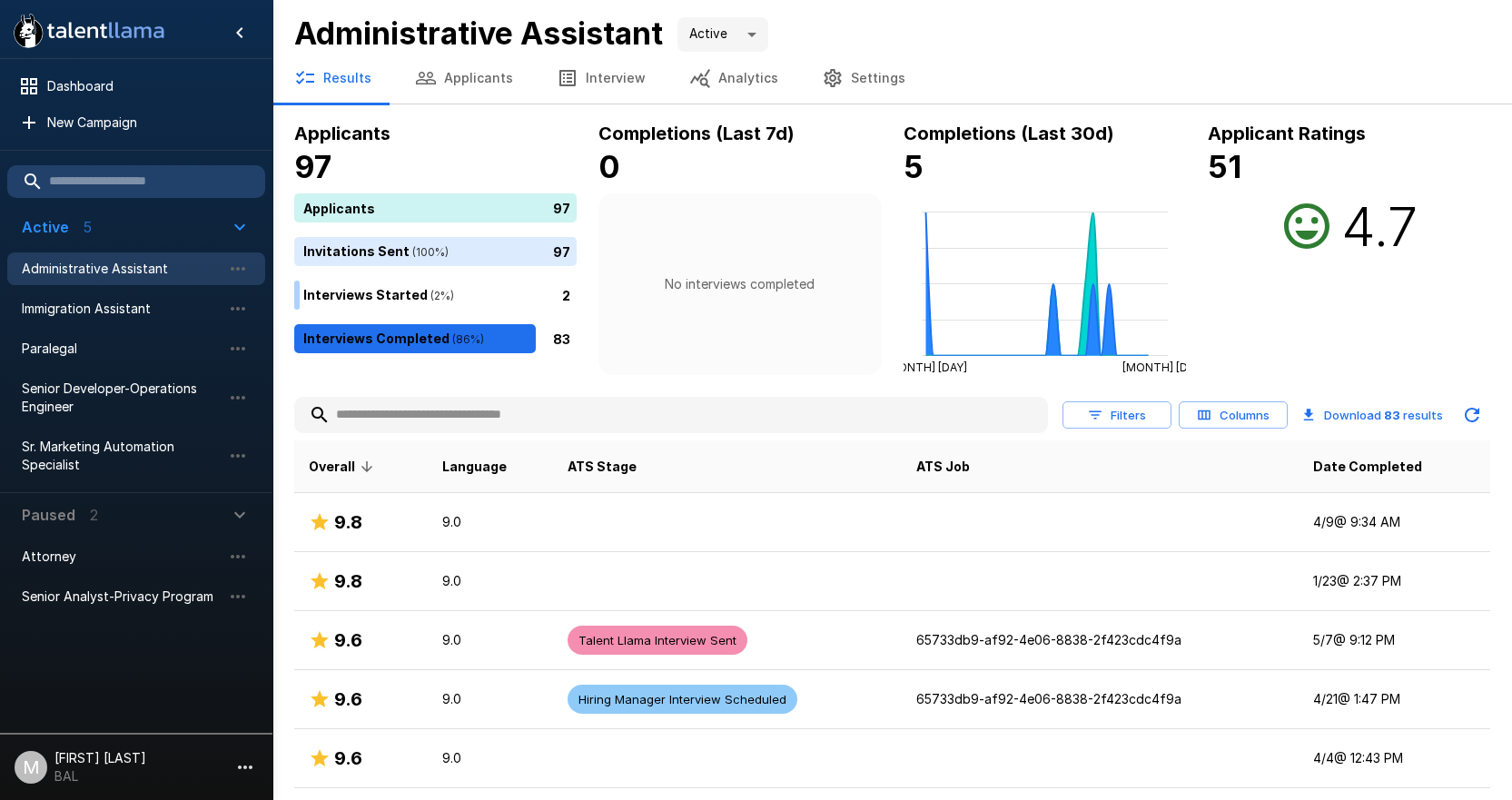 click at bounding box center (671, 415) 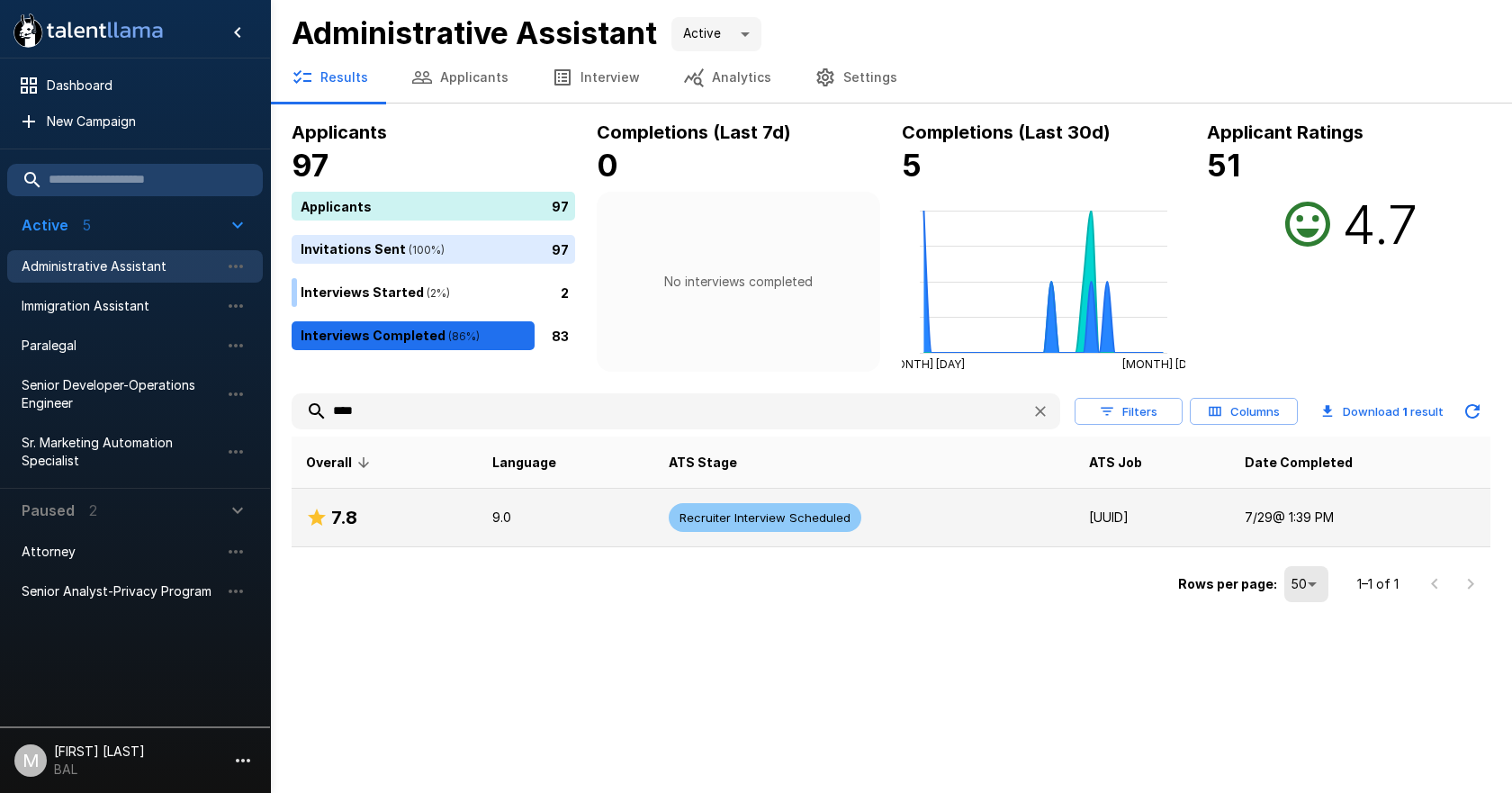 type on "****" 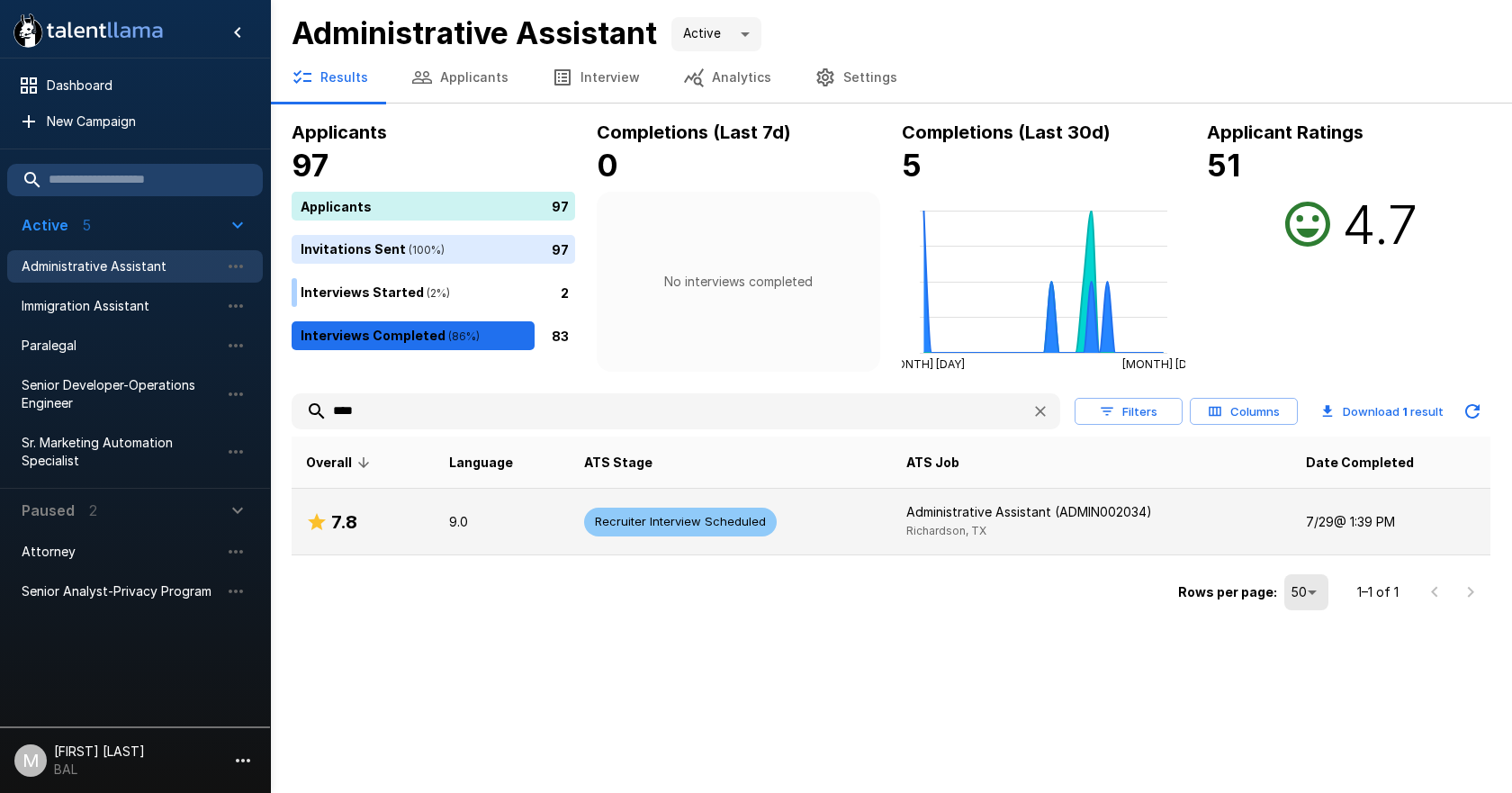 click on "7.8" at bounding box center [363, 522] 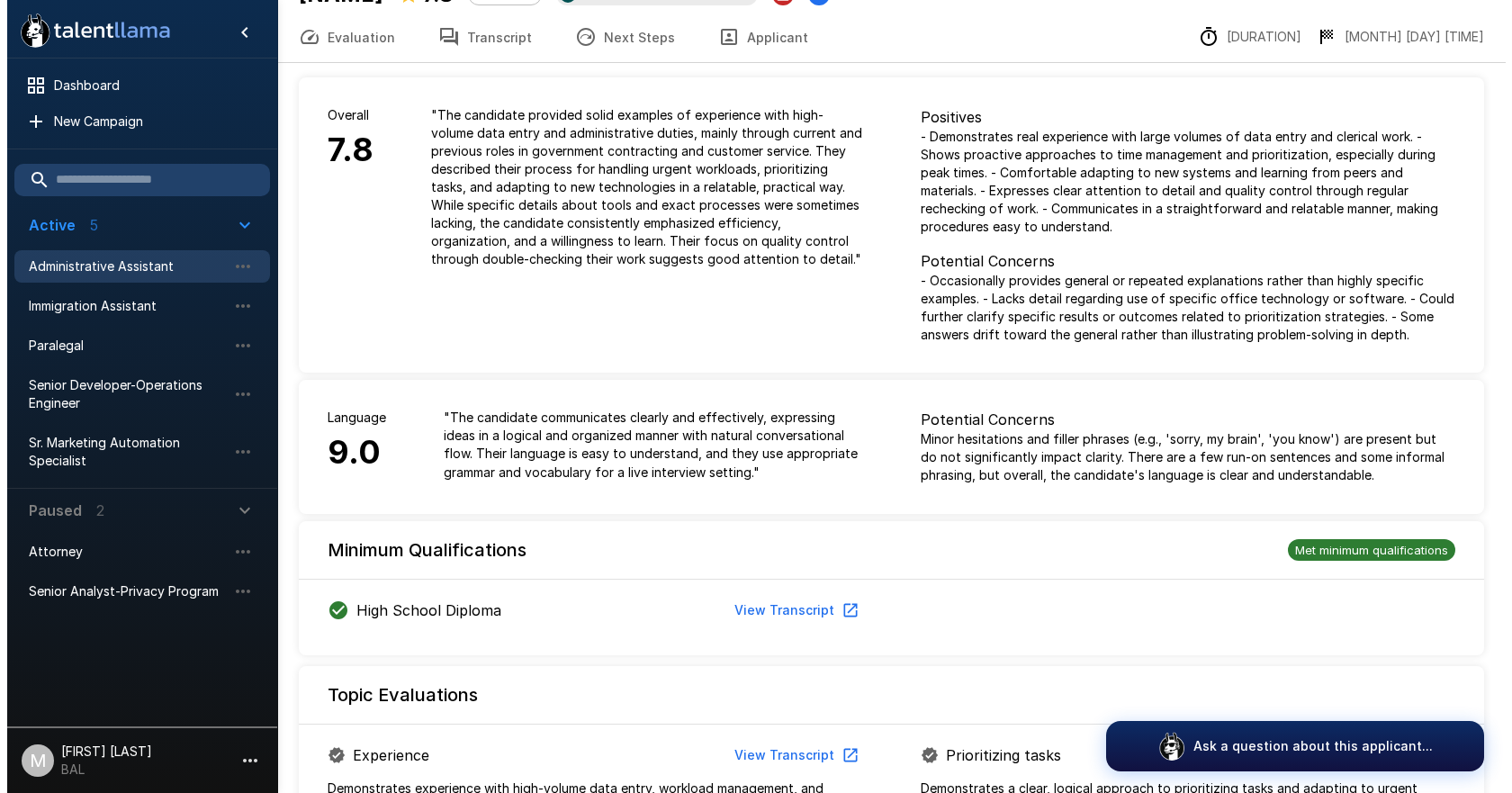 scroll, scrollTop: 0, scrollLeft: 0, axis: both 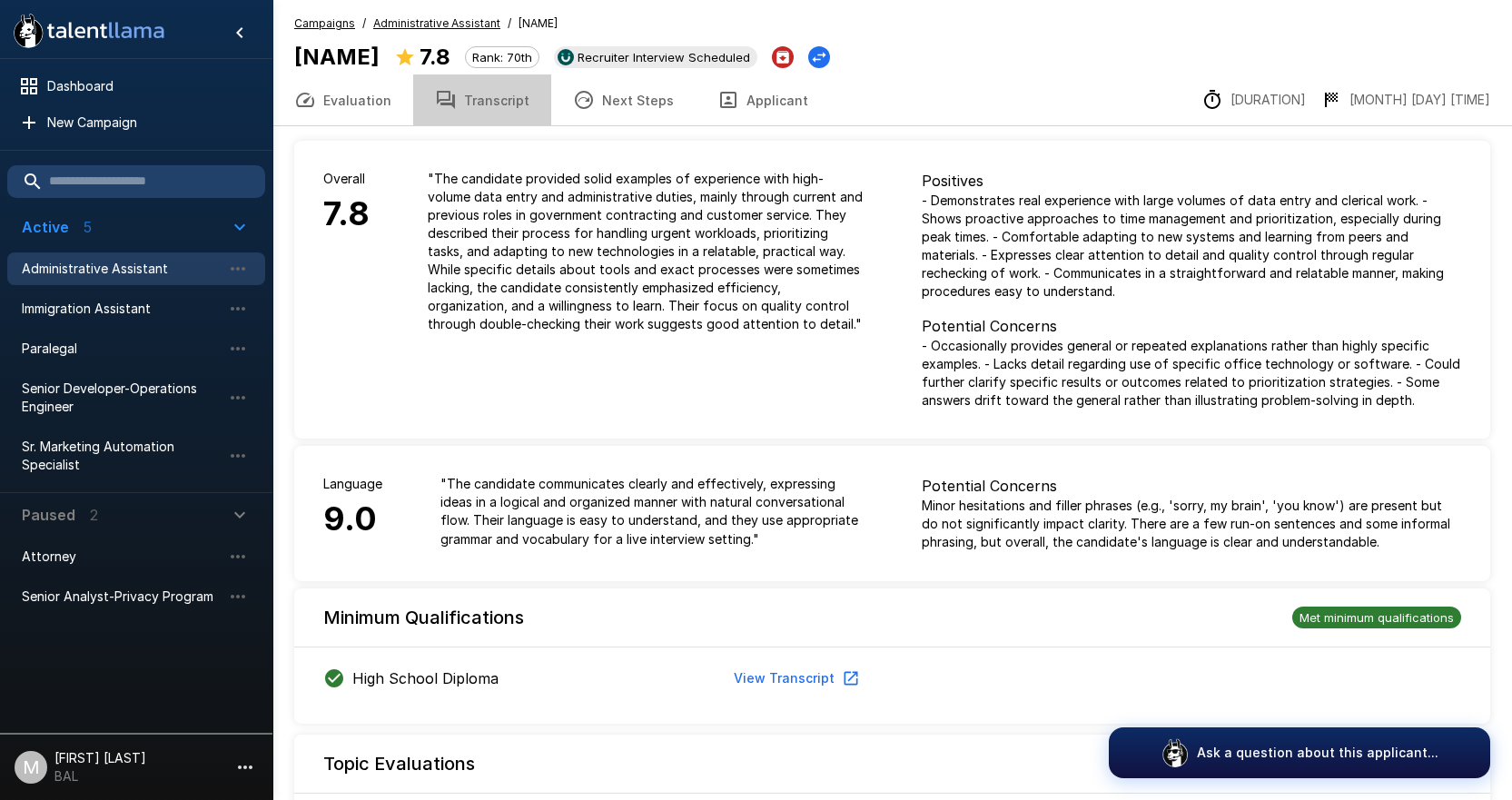 drag, startPoint x: 479, startPoint y: 100, endPoint x: 606, endPoint y: 68, distance: 130.96946 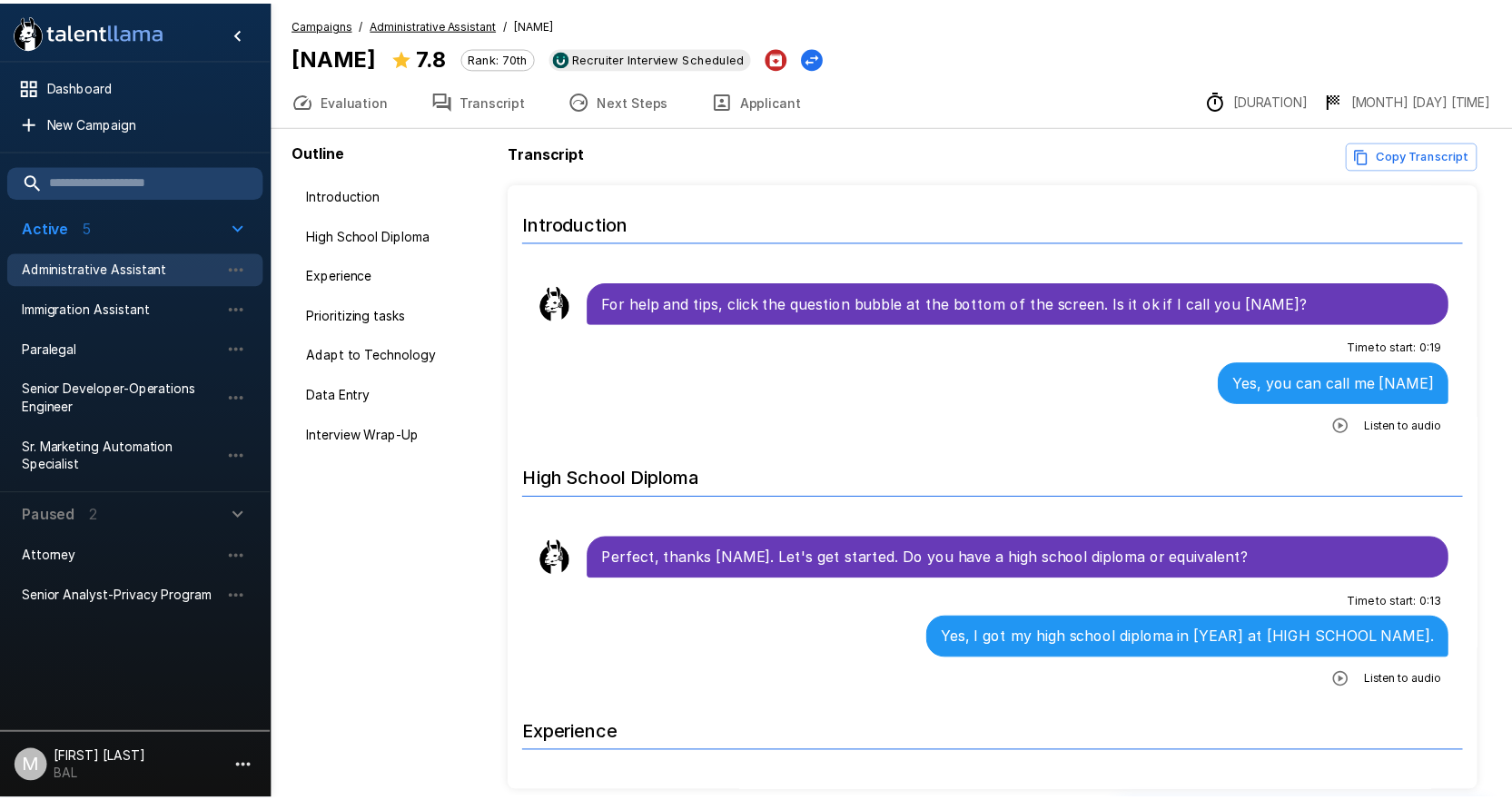 scroll, scrollTop: 79, scrollLeft: 0, axis: vertical 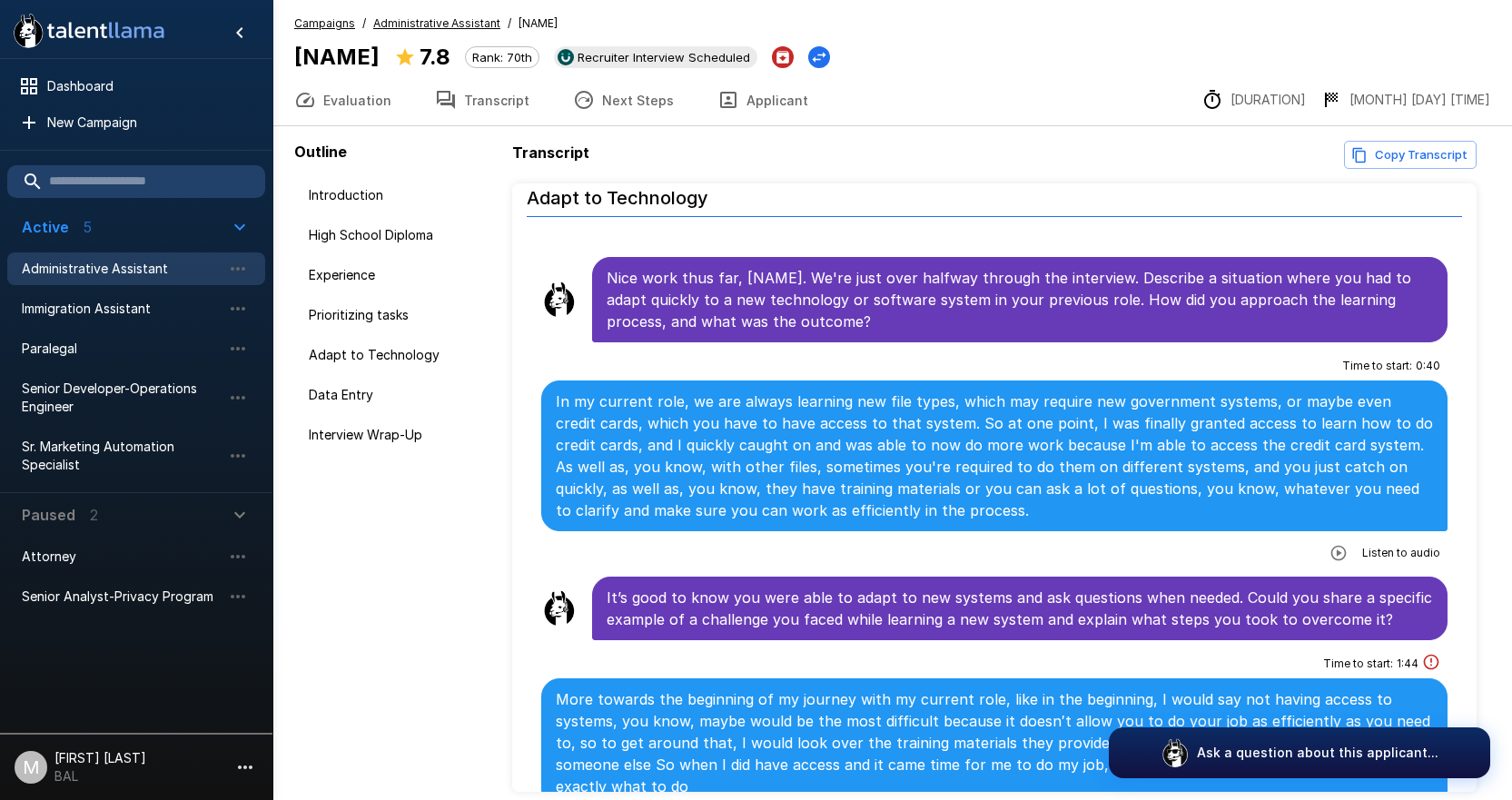 click on "Next Steps" at bounding box center (623, 100) 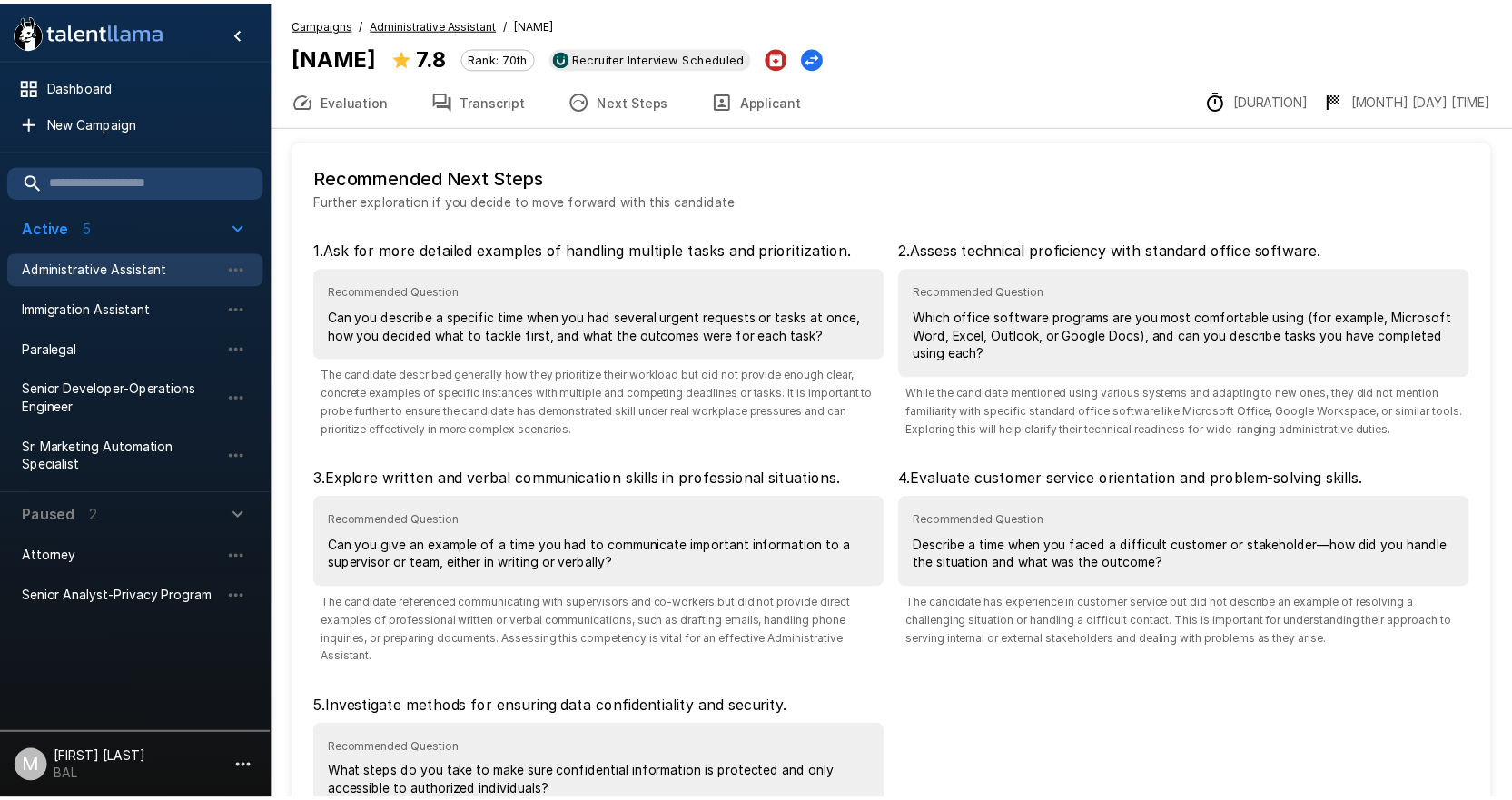 scroll, scrollTop: 186, scrollLeft: 0, axis: vertical 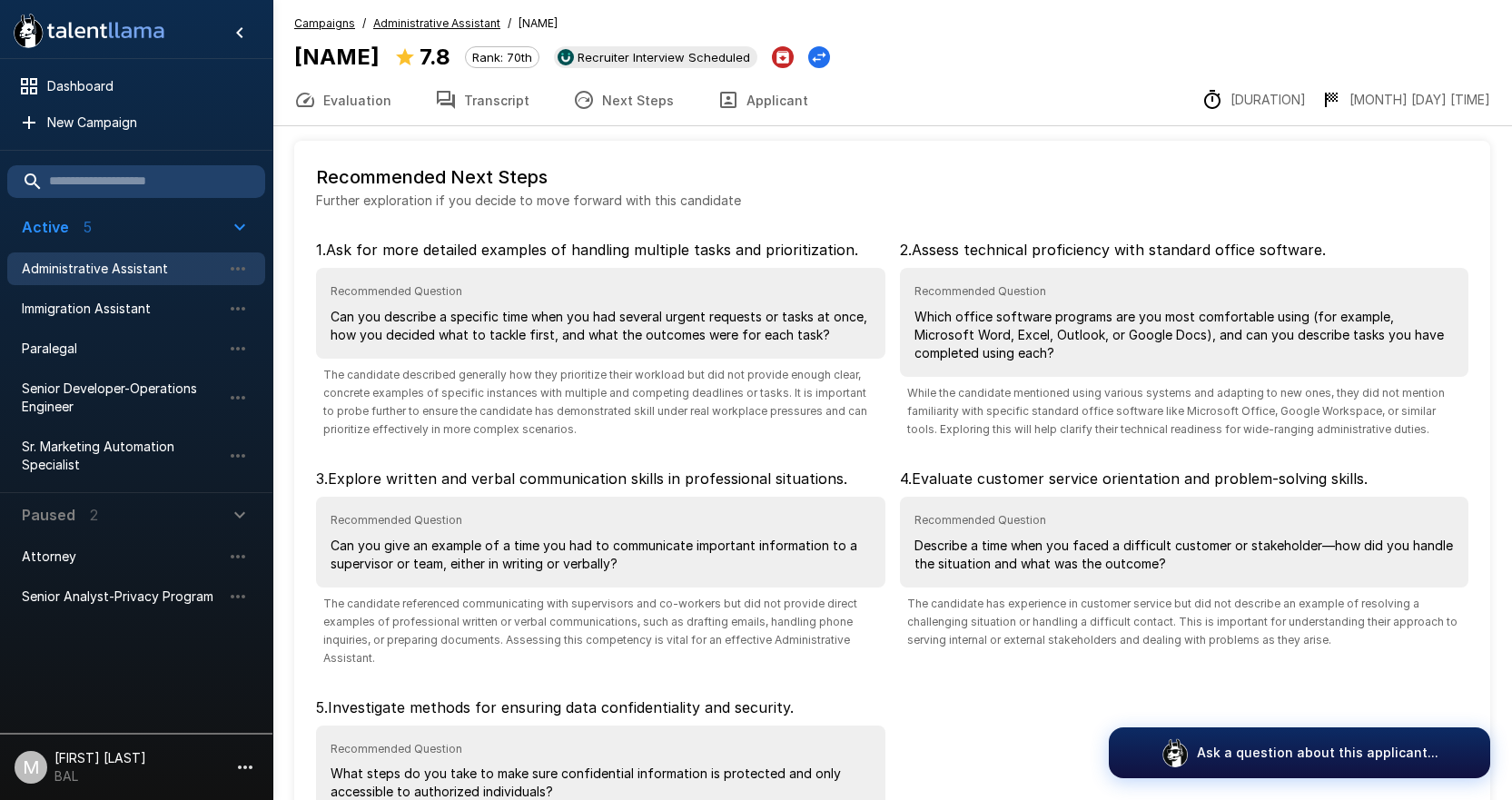 click on "Transcript" at bounding box center (482, 100) 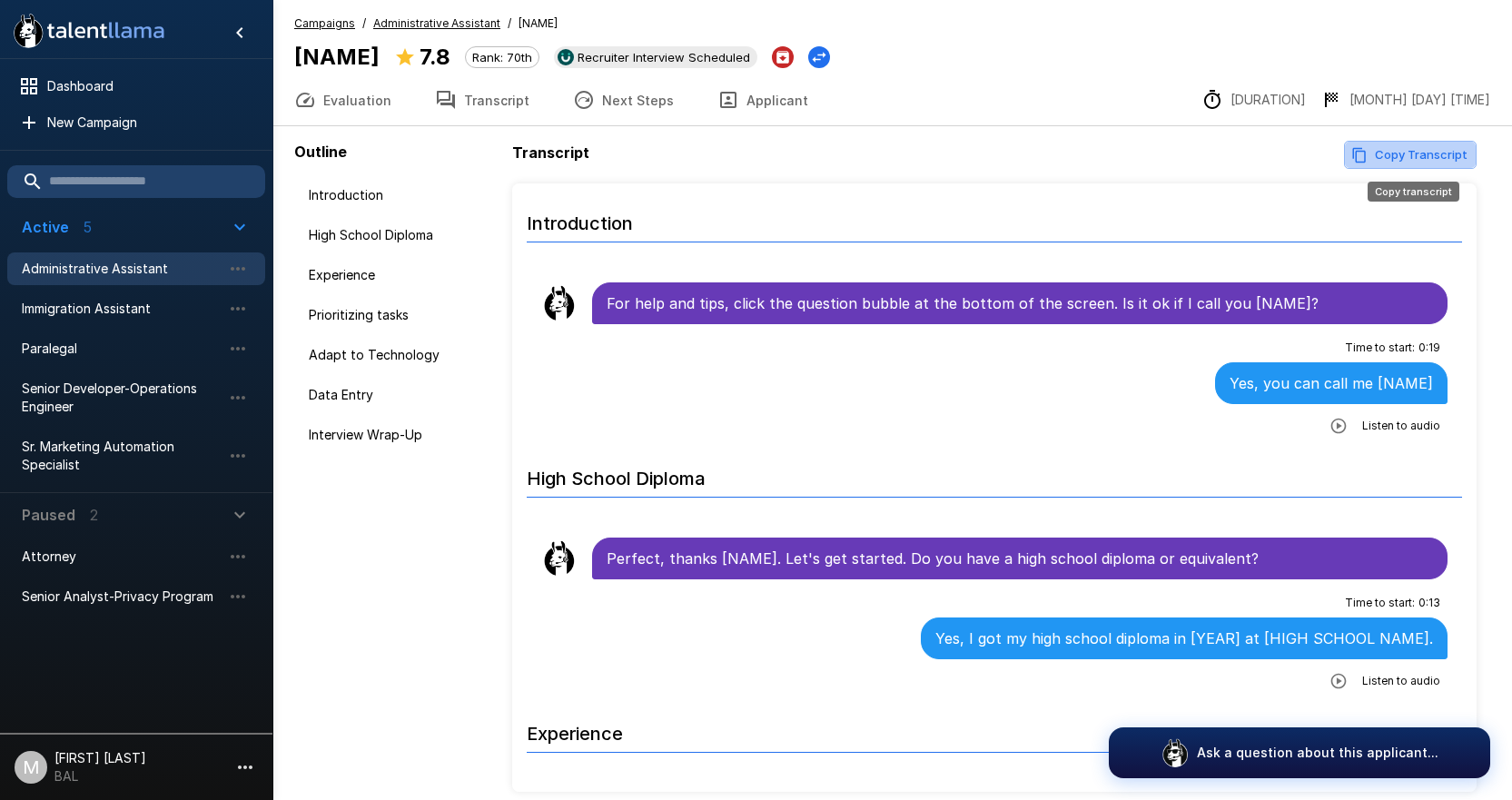 click on "Copy Transcript" at bounding box center (1410, 154) 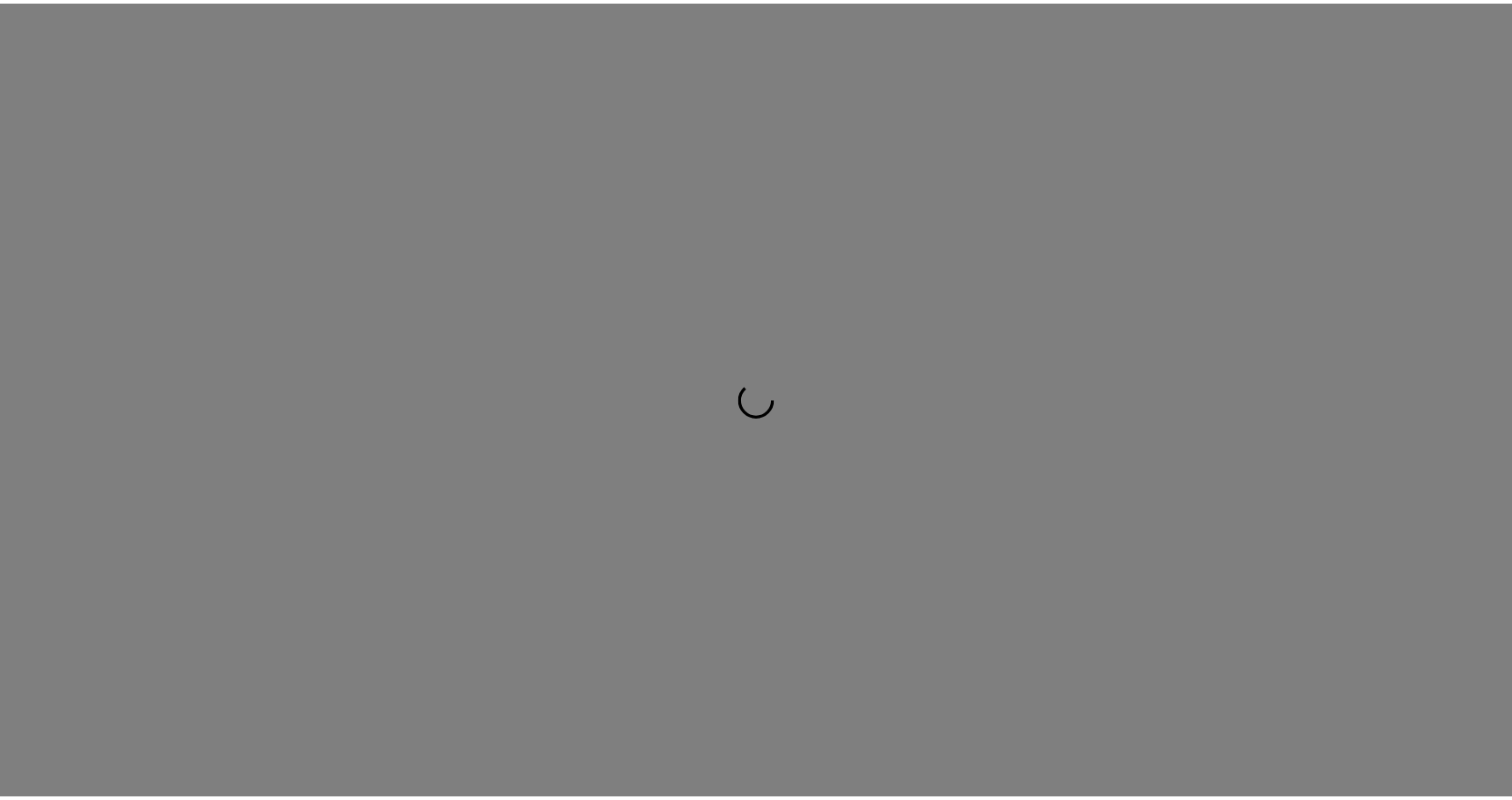 scroll, scrollTop: 0, scrollLeft: 0, axis: both 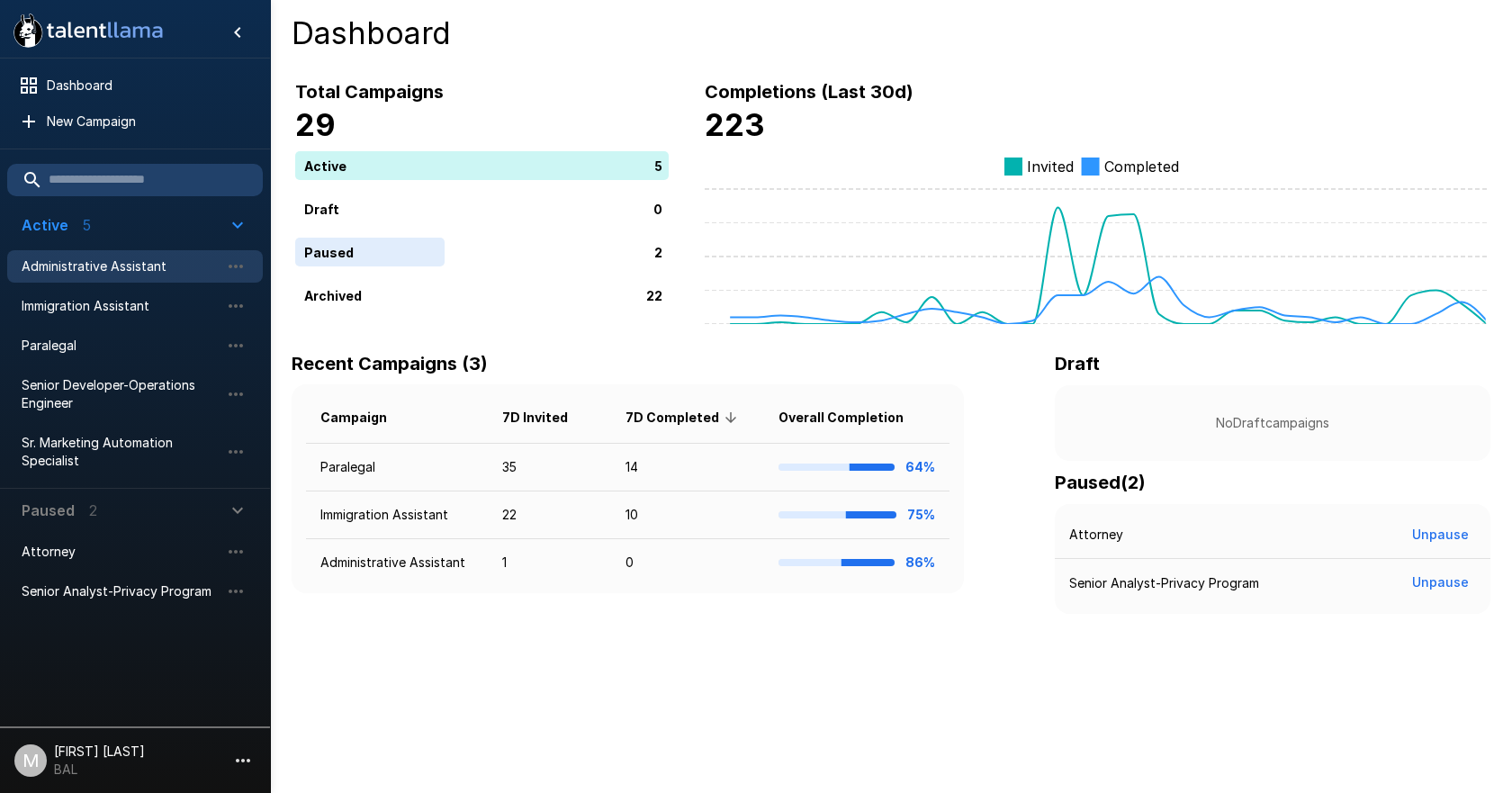click on "Administrative Assistant" at bounding box center (121, 266) 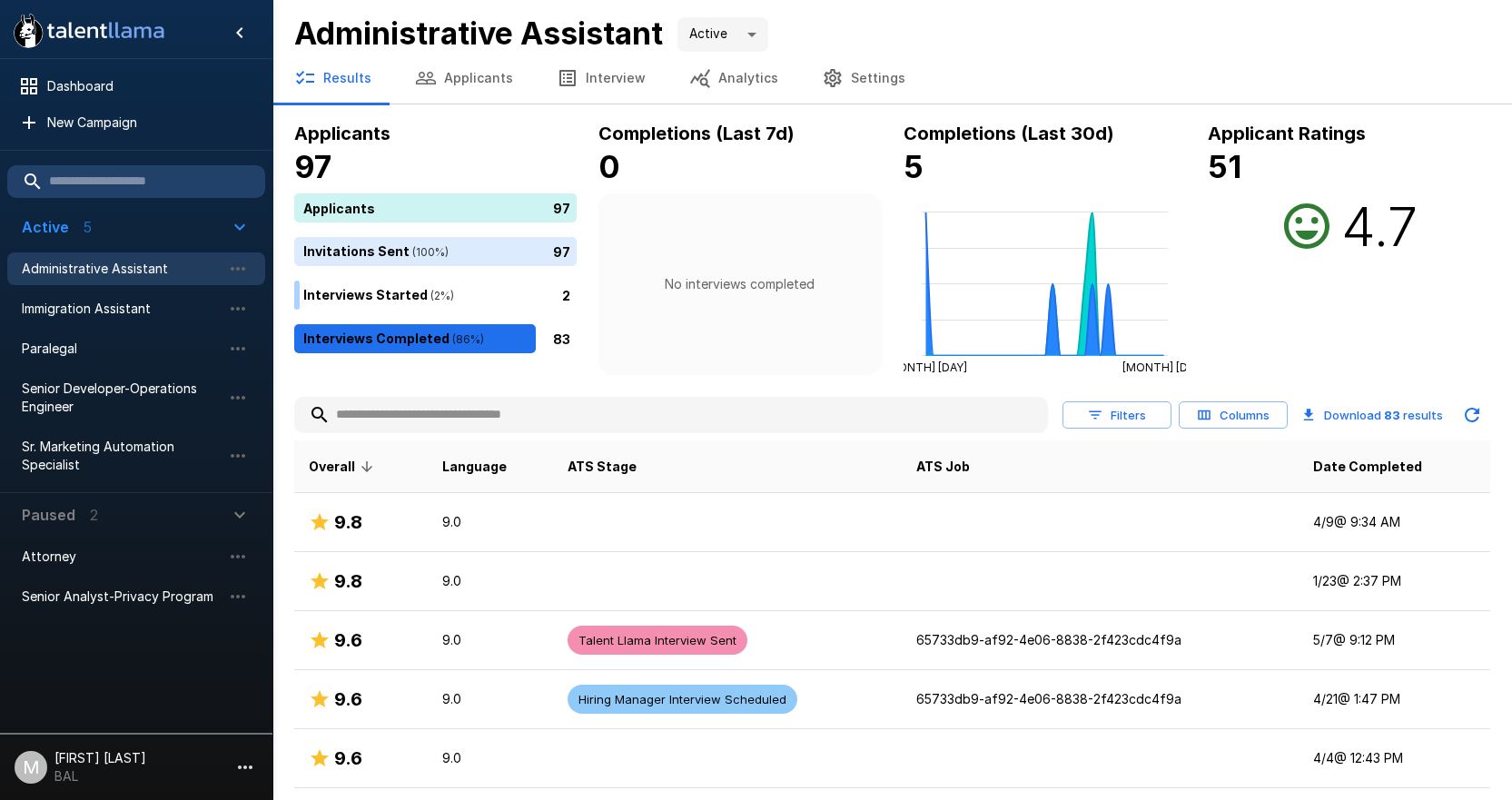 click at bounding box center (671, 415) 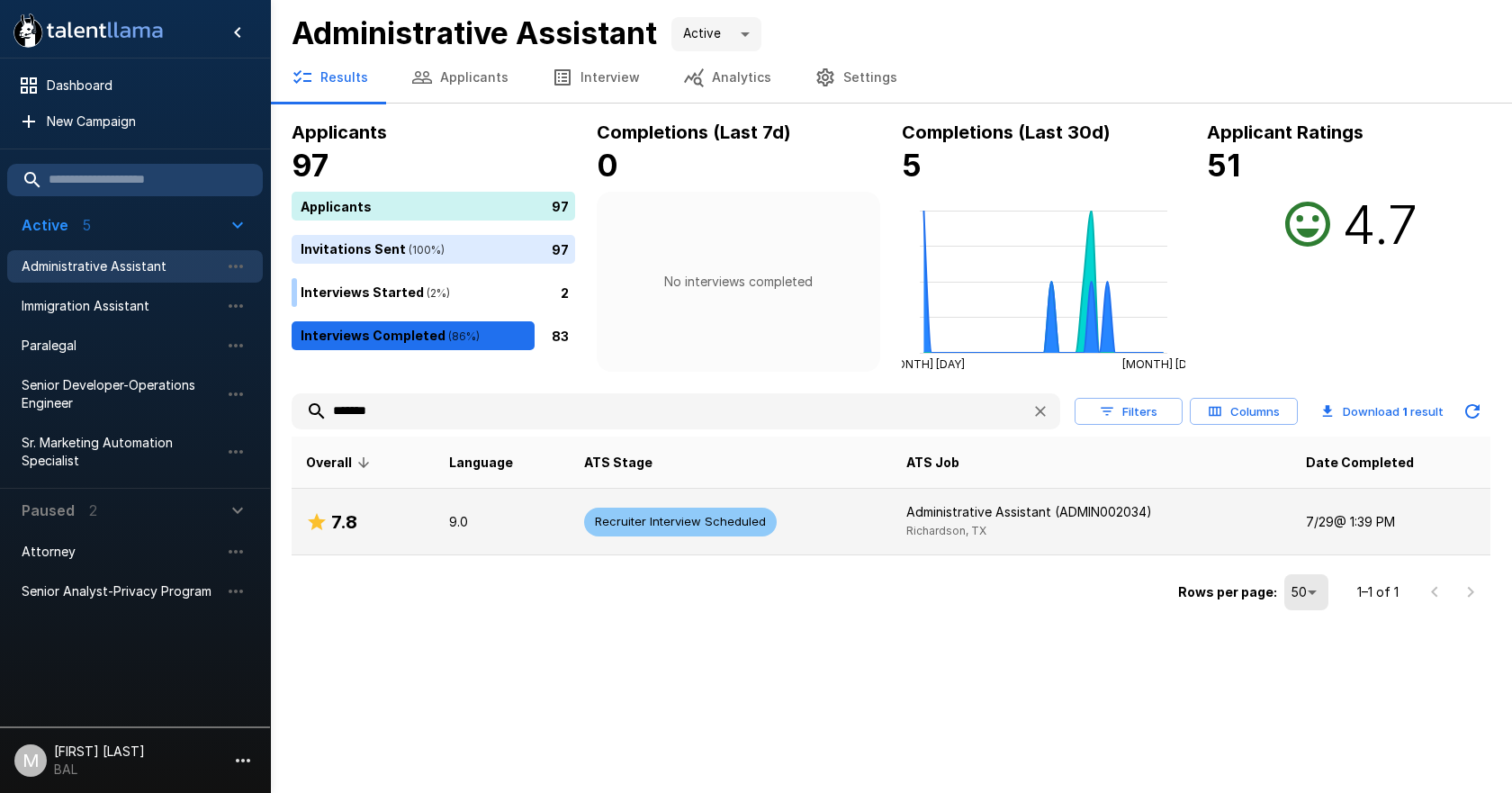 type on "*******" 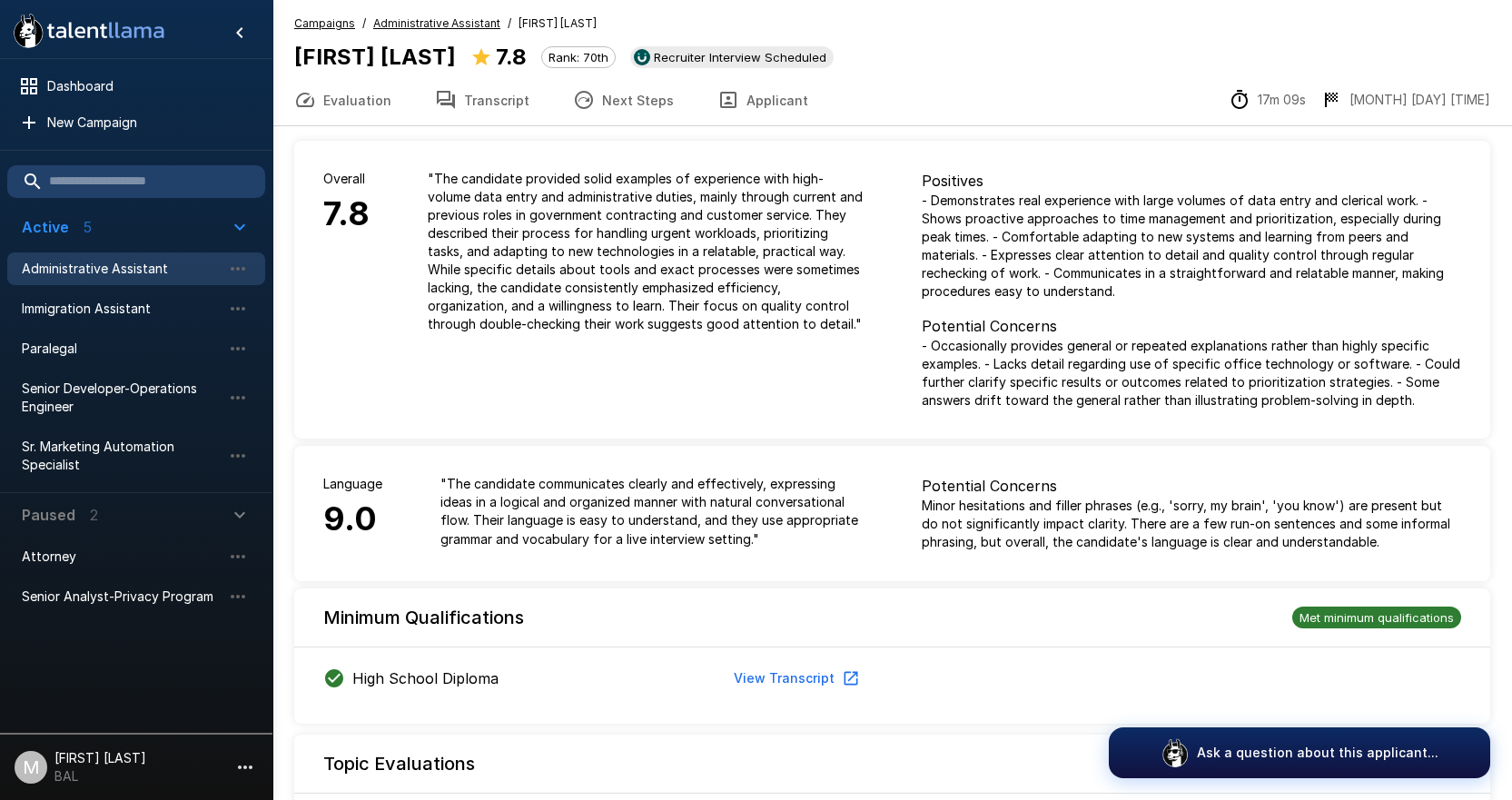 click on "Applicant" at bounding box center [763, 100] 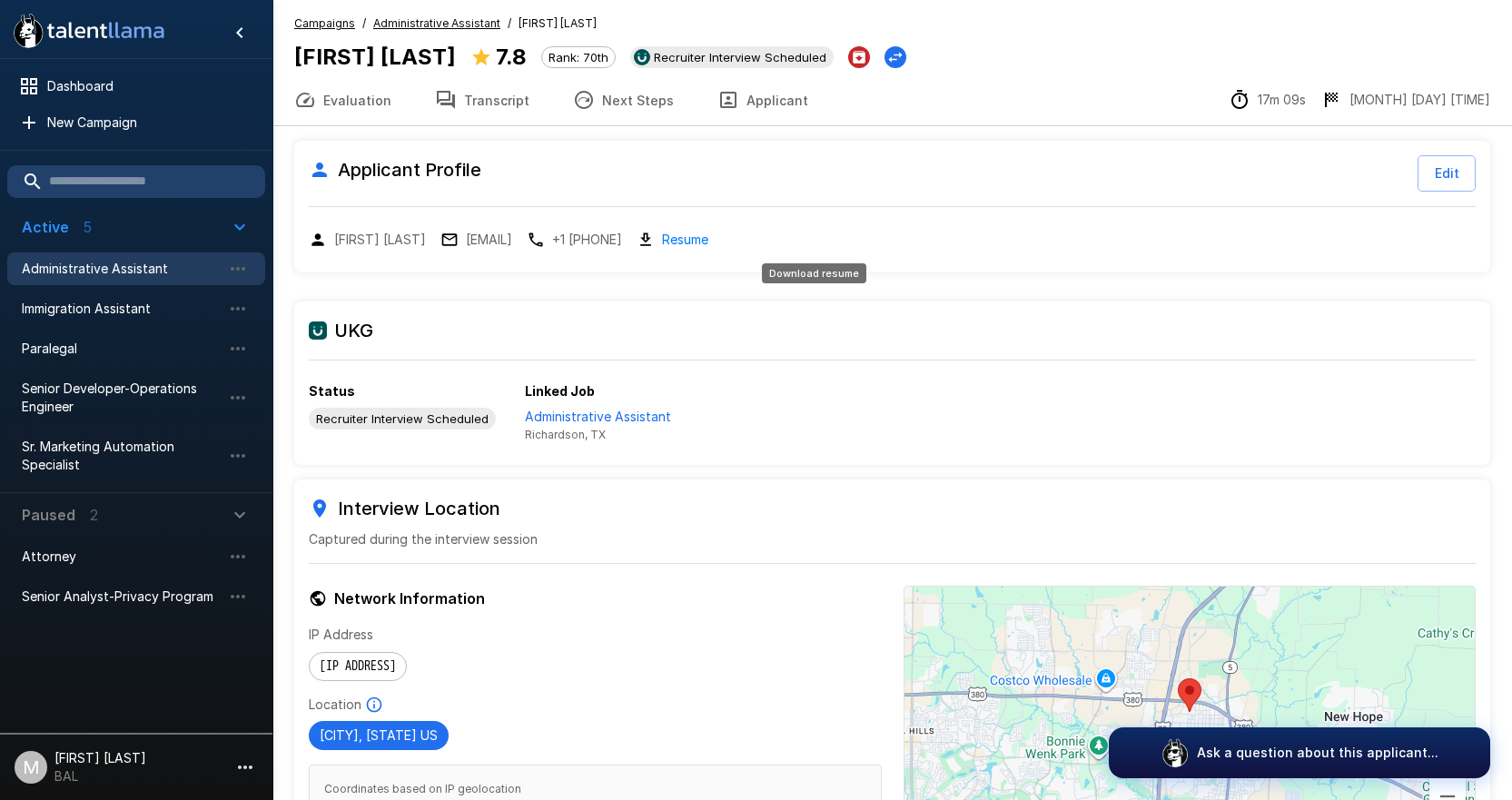 click on "Resume" at bounding box center [685, 239] 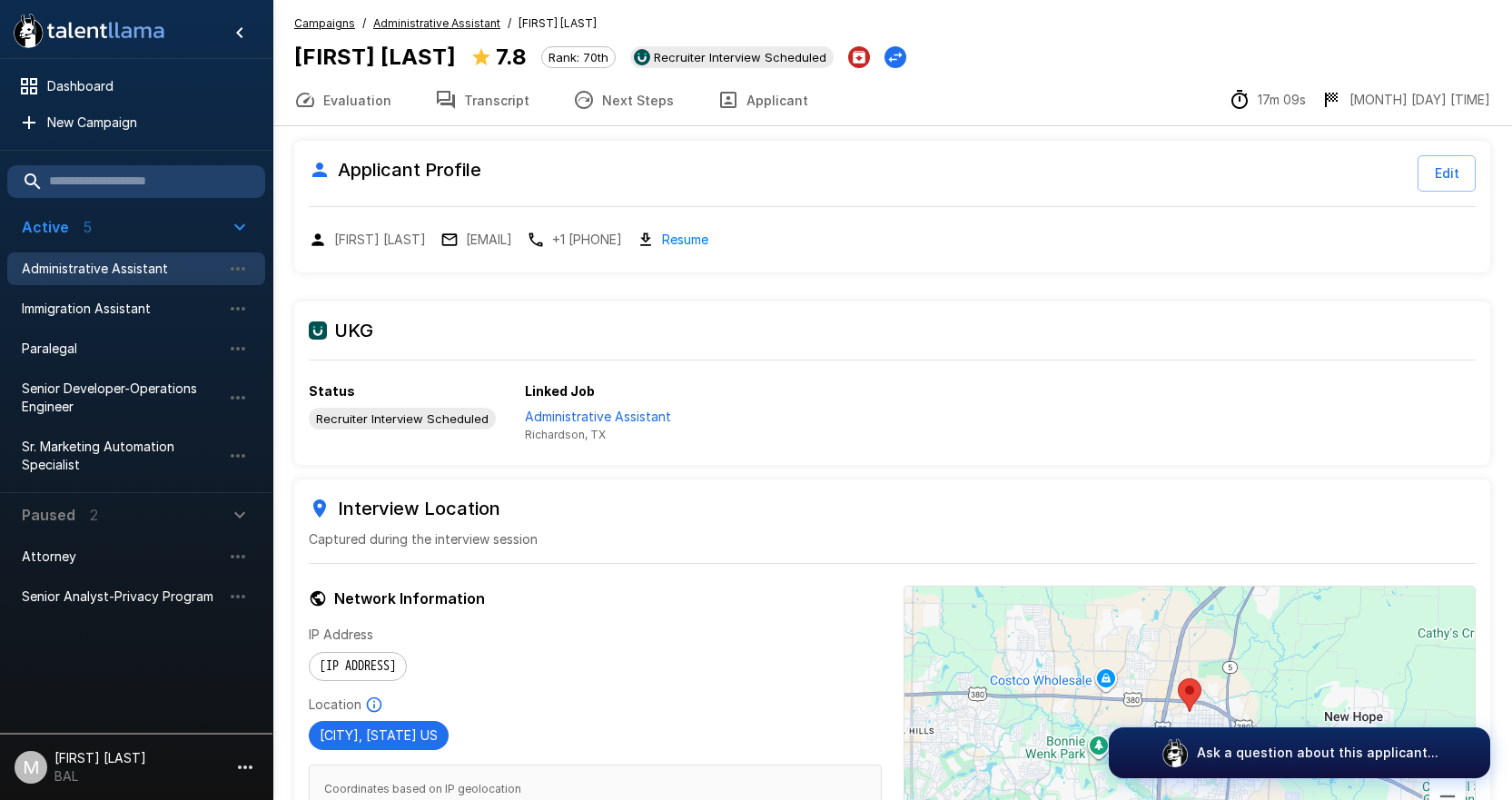 click on "Administrative Assistant" at bounding box center [122, 269] 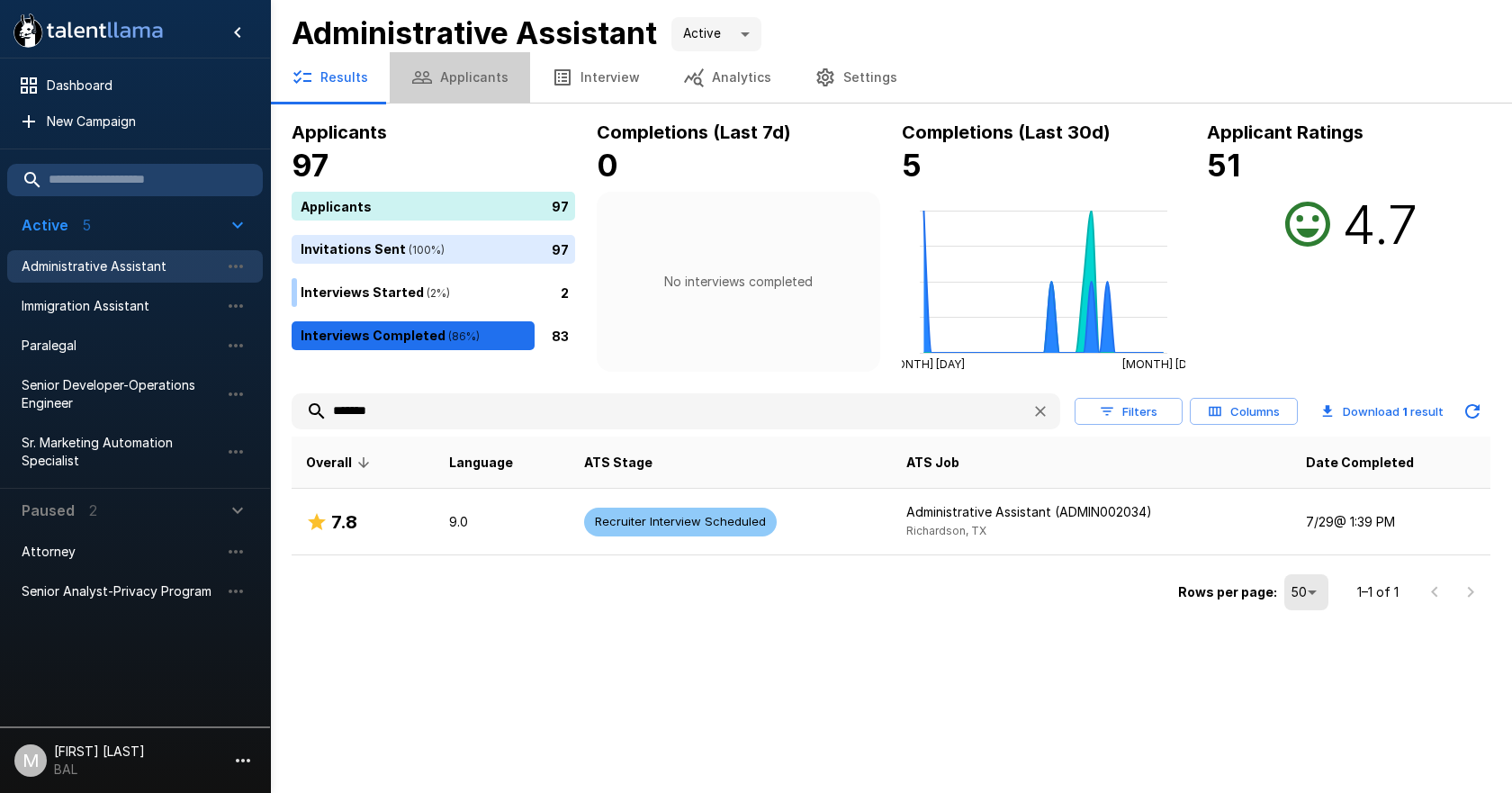 click on "Applicants" at bounding box center [460, 77] 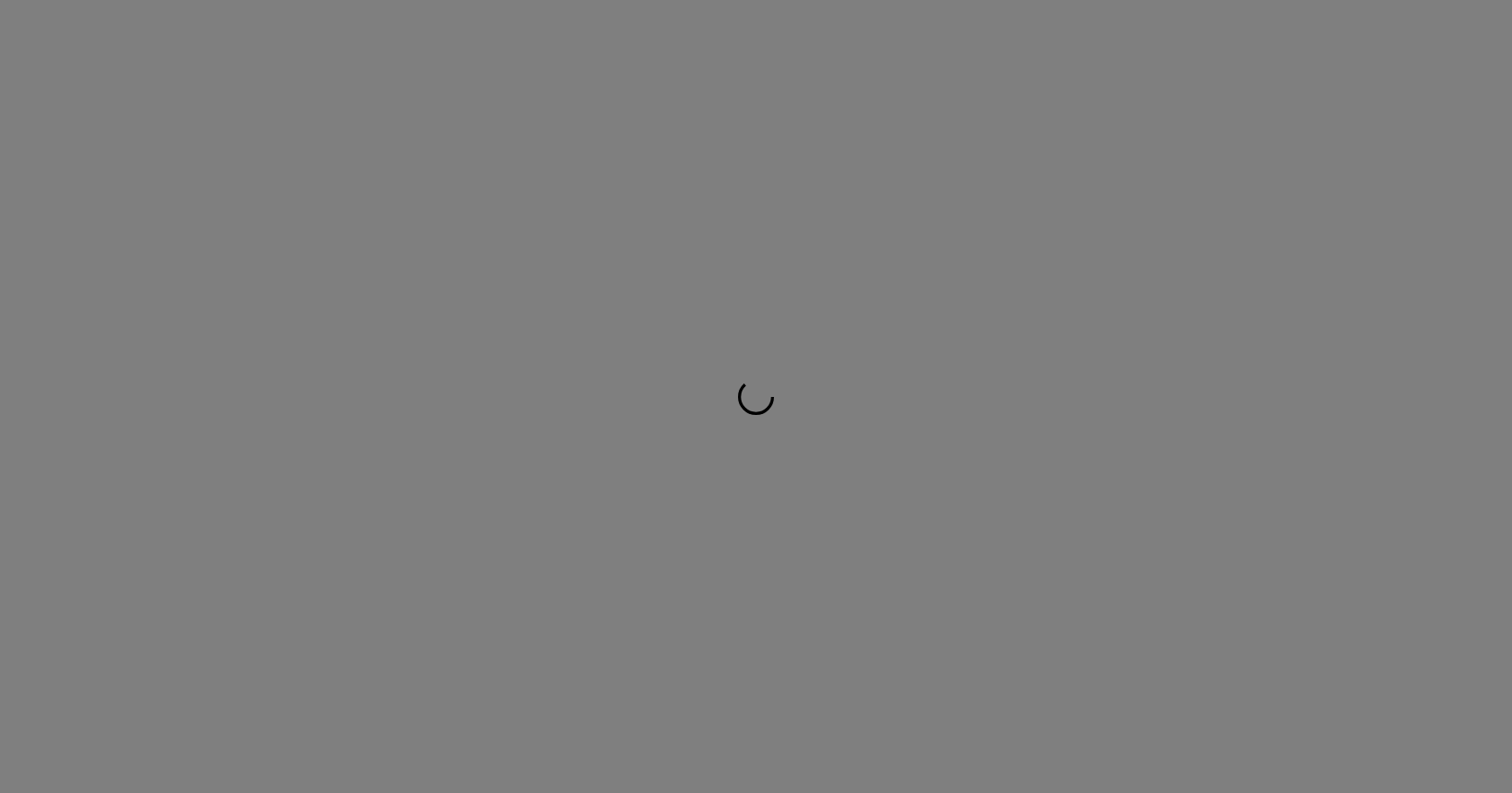 scroll, scrollTop: 0, scrollLeft: 0, axis: both 